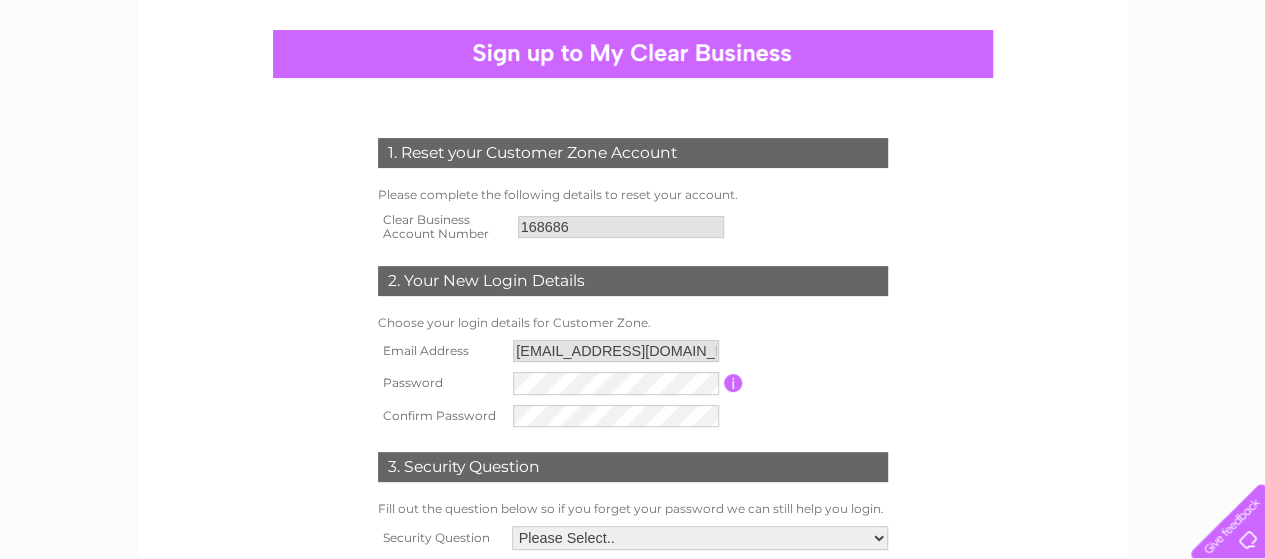 scroll, scrollTop: 300, scrollLeft: 0, axis: vertical 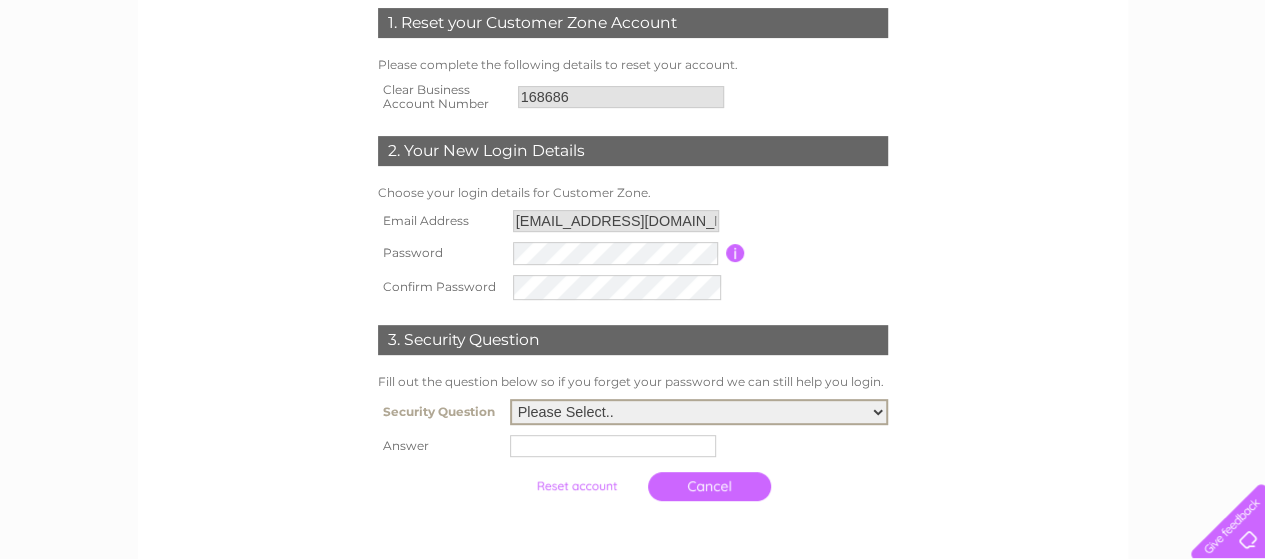 click on "Please Select..
In what town or city was your first job?
In what town or city did you meet your spouse/partner?
In what town or city did your mother and father meet?
What street did you live on as a child?
What was the name of your first pet?
Who was your childhood hero?" at bounding box center [699, 412] 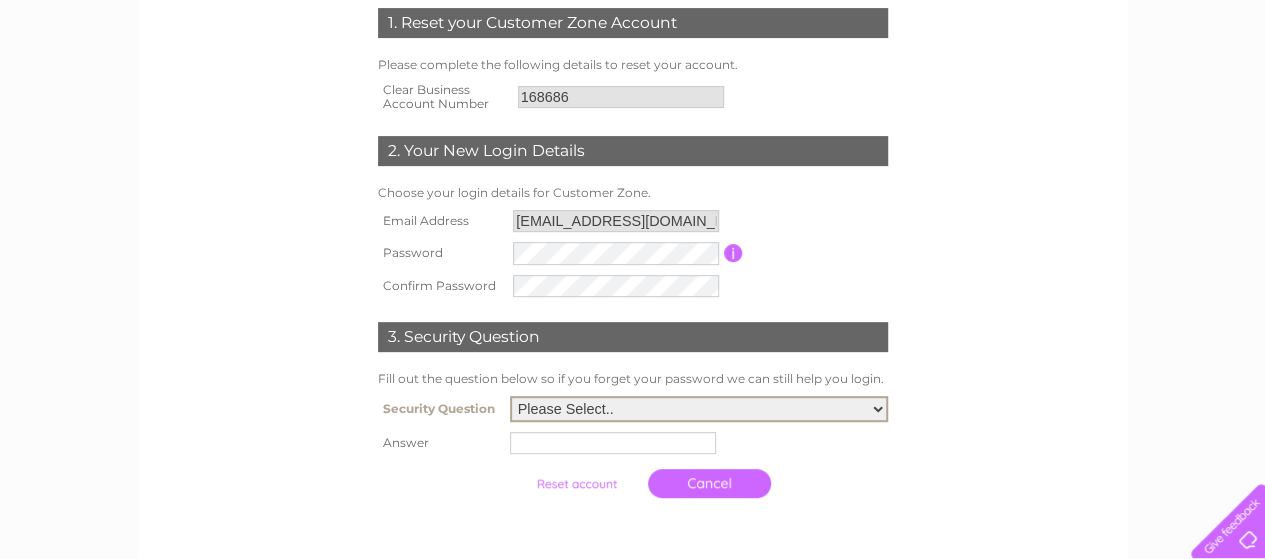 select on "5" 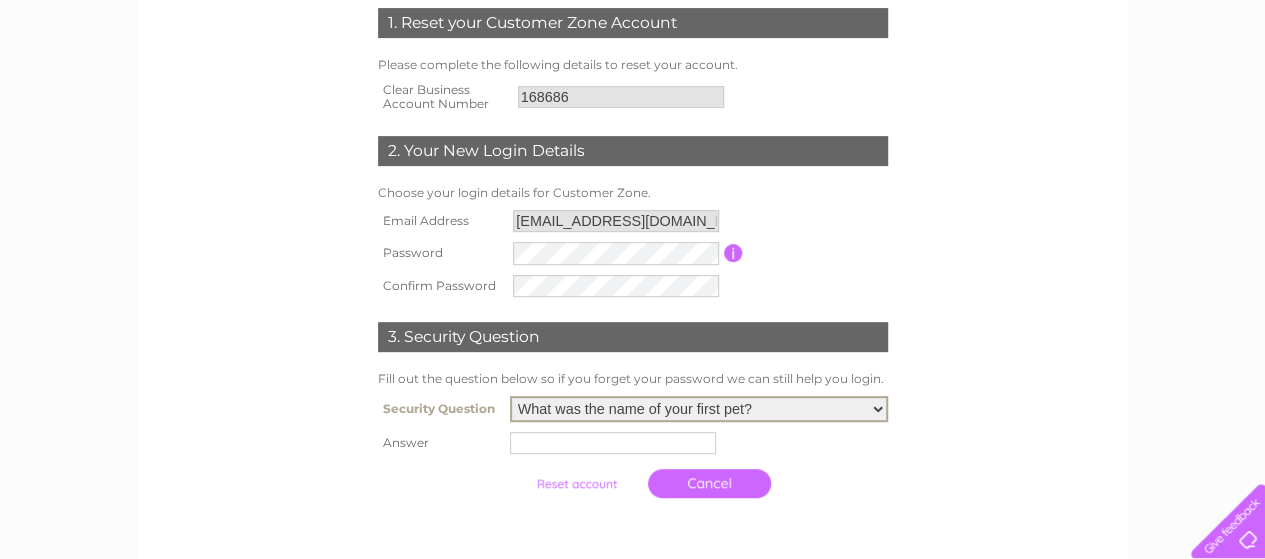 click on "Please Select..
In what town or city was your first job?
In what town or city did you meet your spouse/partner?
In what town or city did your mother and father meet?
What street did you live on as a child?
What was the name of your first pet?
Who was your childhood hero?" at bounding box center [699, 409] 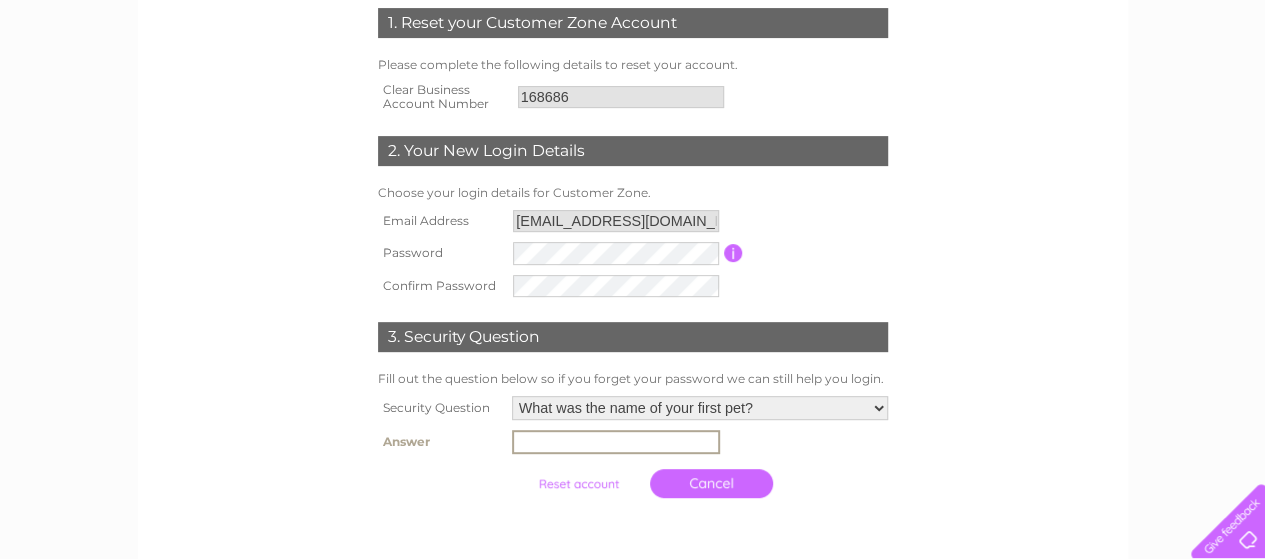 type on "cat" 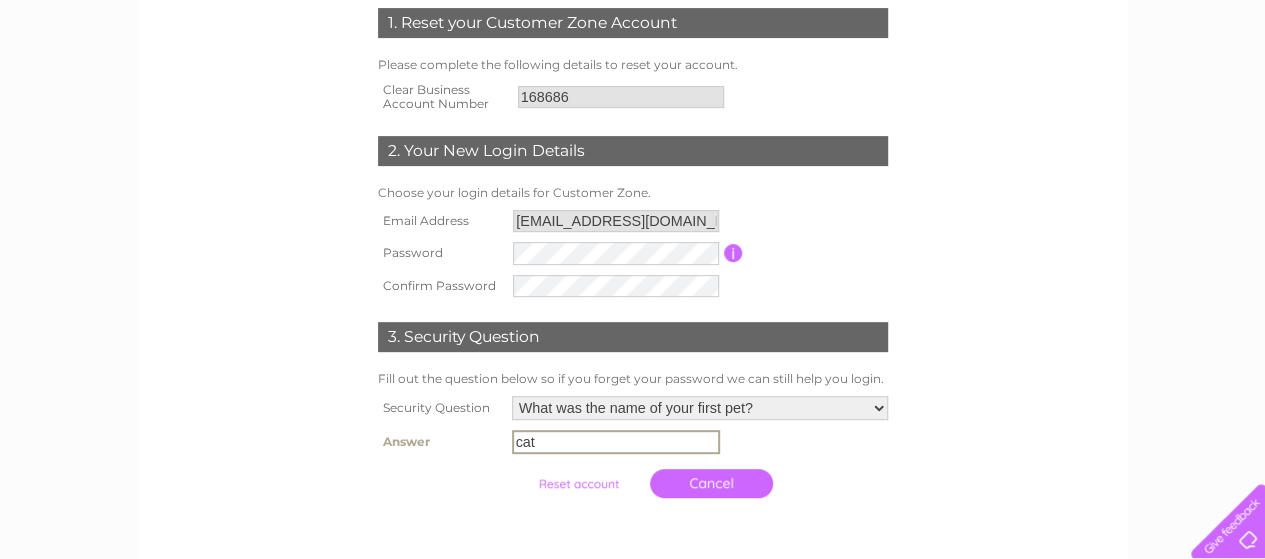 click at bounding box center (578, 484) 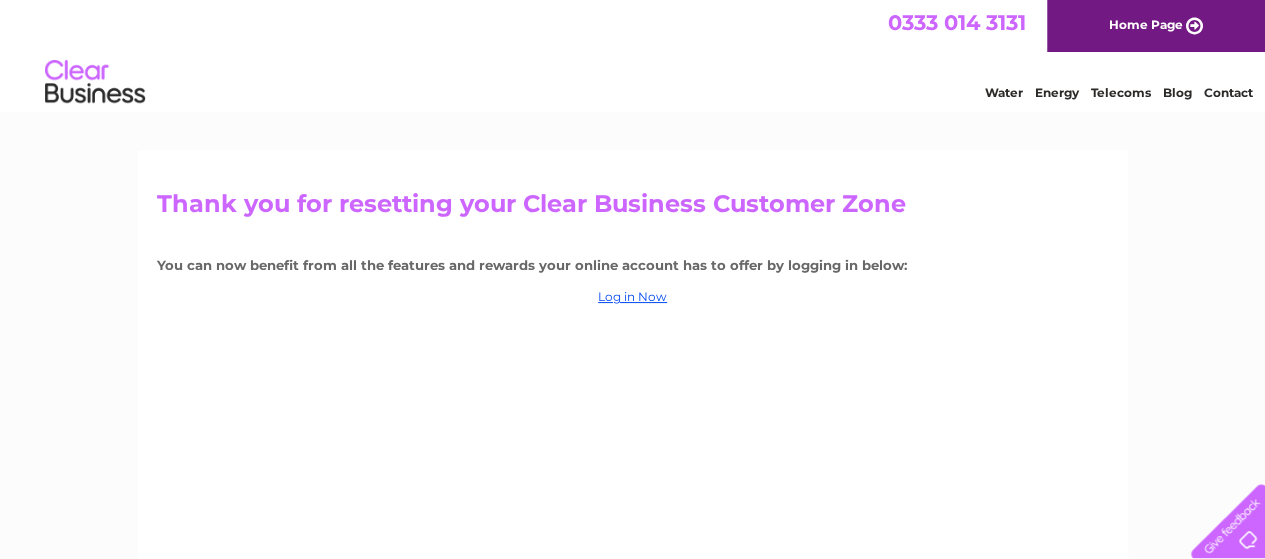 scroll, scrollTop: 0, scrollLeft: 0, axis: both 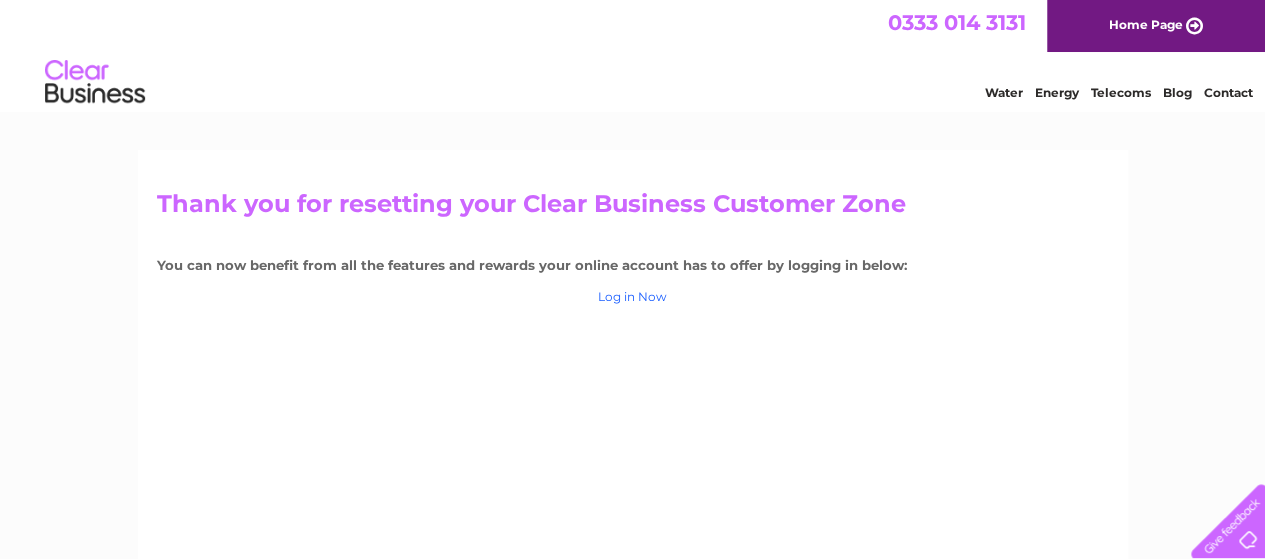 click on "Log in Now" at bounding box center [632, 296] 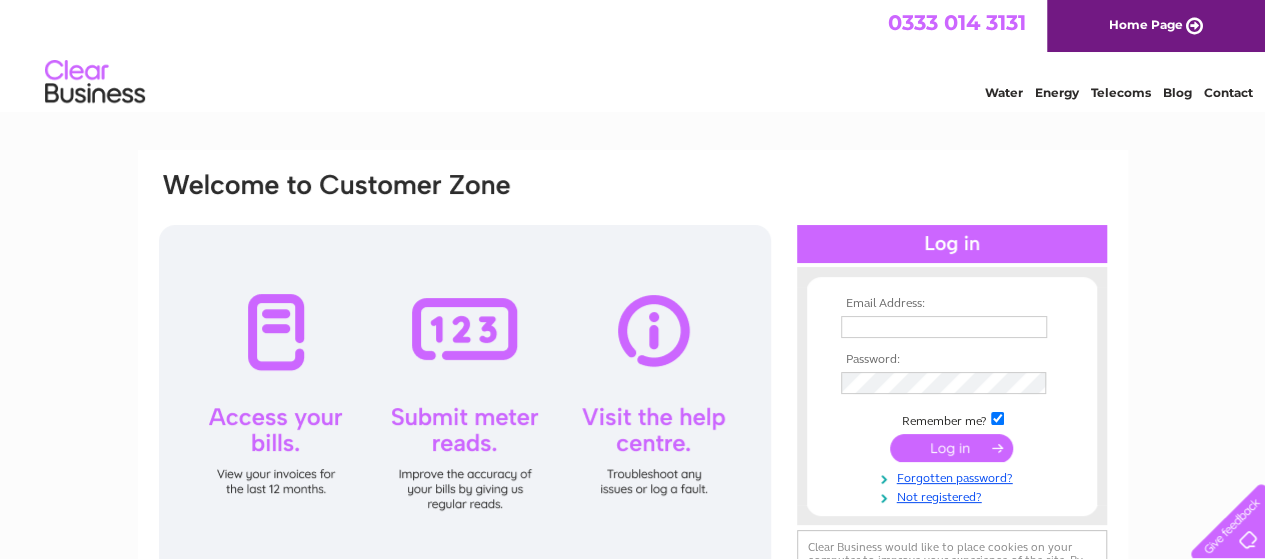 scroll, scrollTop: 0, scrollLeft: 0, axis: both 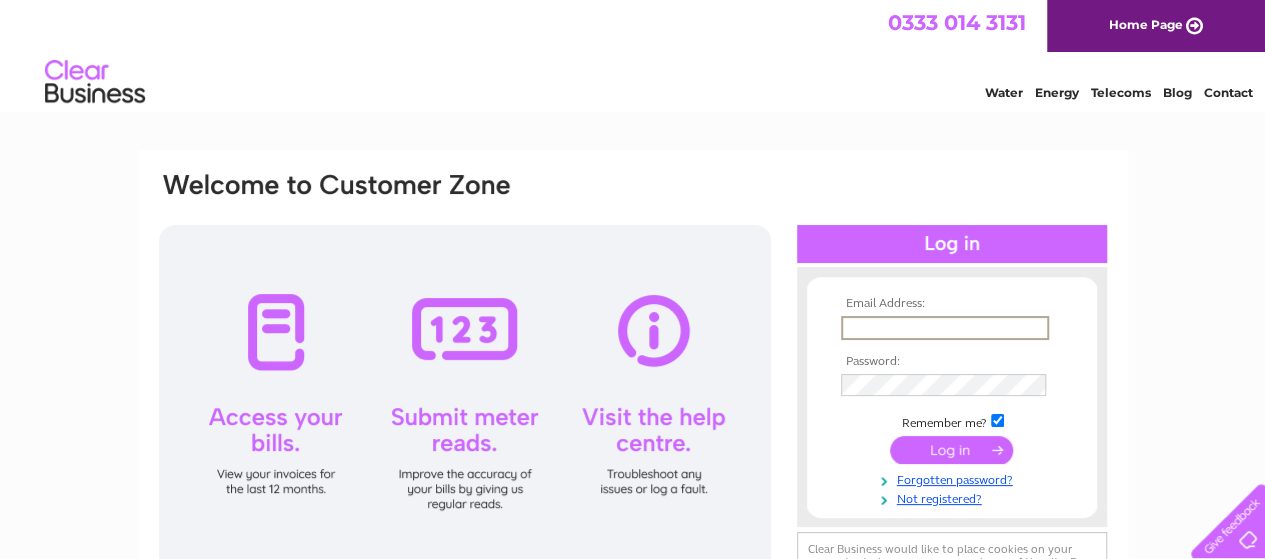 type on "[EMAIL_ADDRESS][DOMAIN_NAME]" 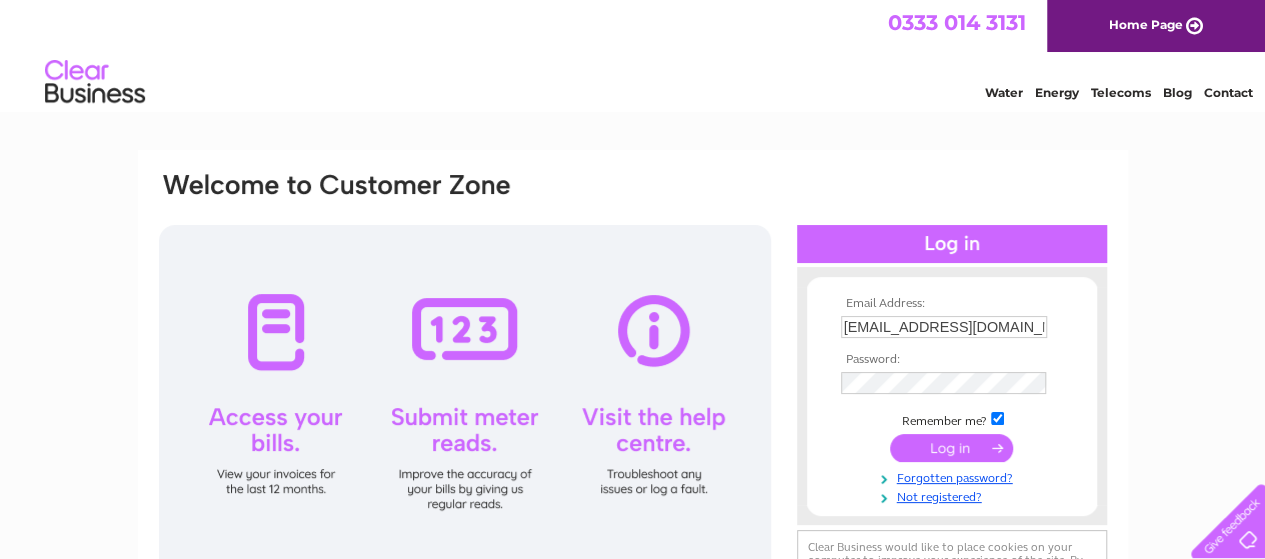 click at bounding box center [951, 448] 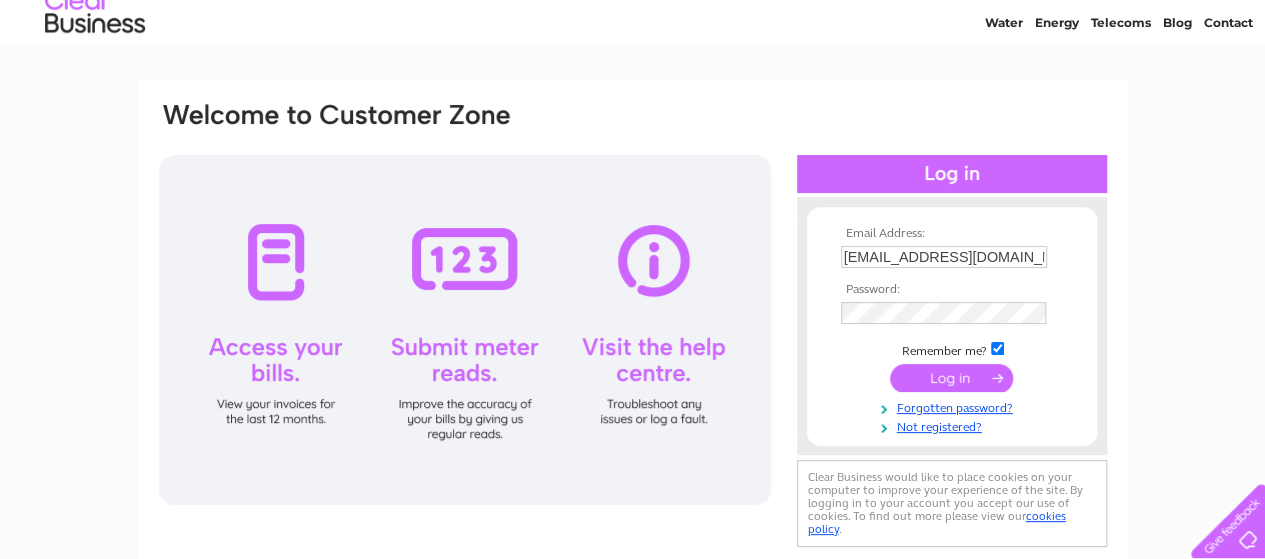 scroll, scrollTop: 100, scrollLeft: 0, axis: vertical 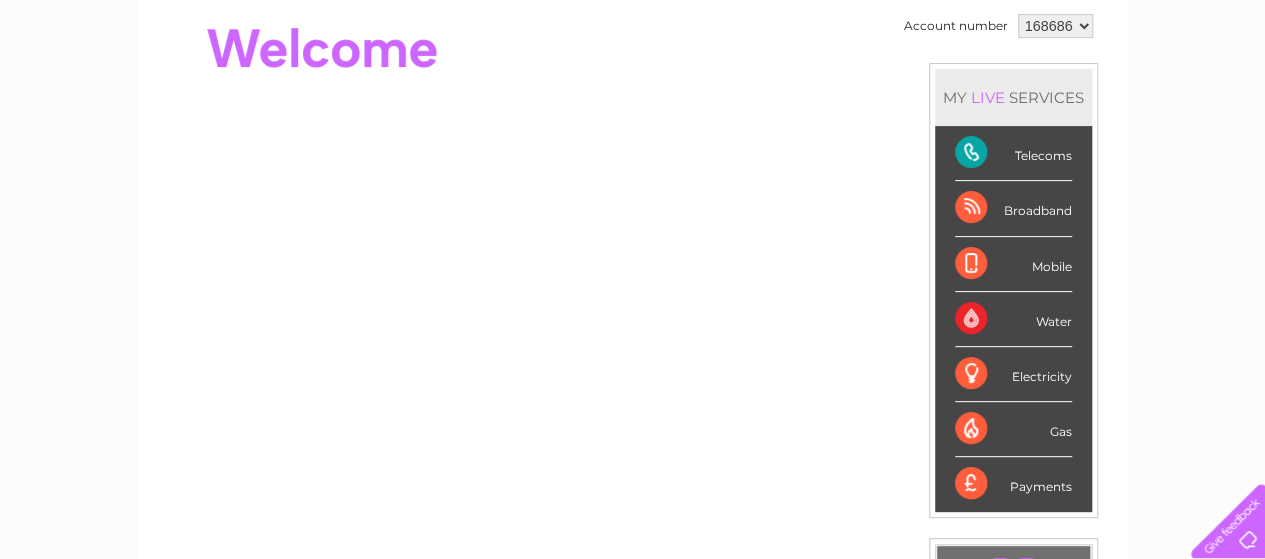 click on "Telecoms" at bounding box center [1013, 153] 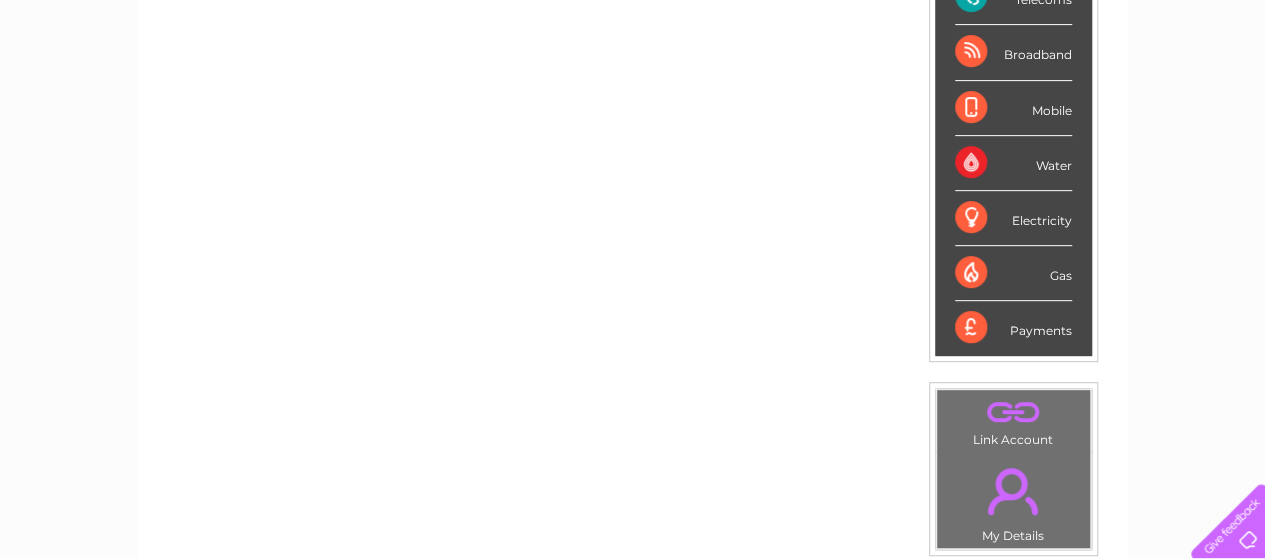 scroll, scrollTop: 0, scrollLeft: 0, axis: both 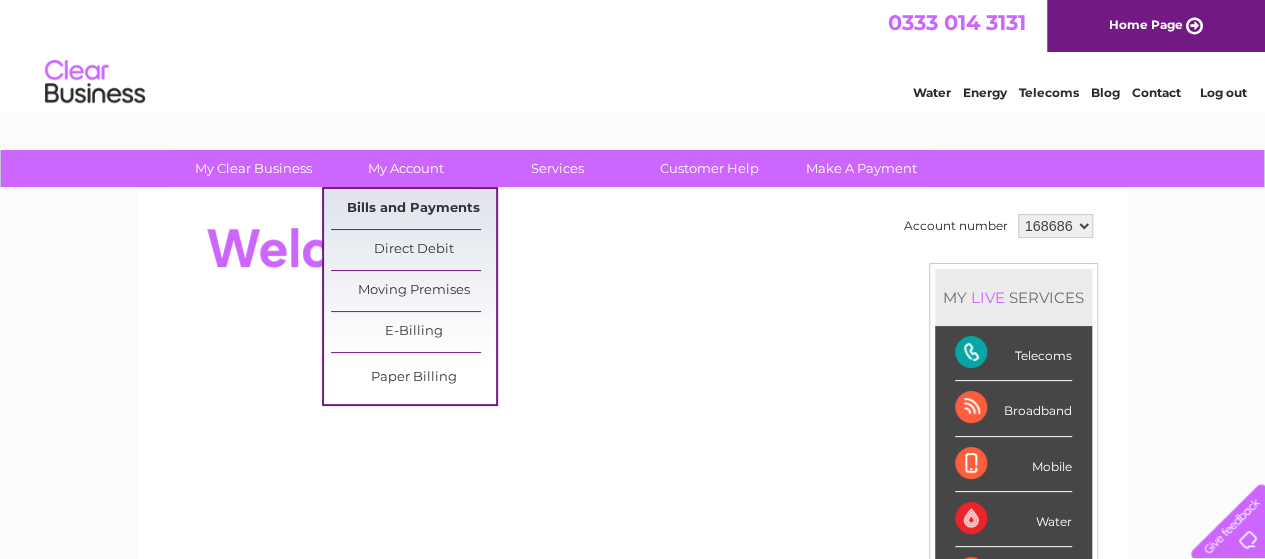 click on "Bills and Payments" at bounding box center (413, 209) 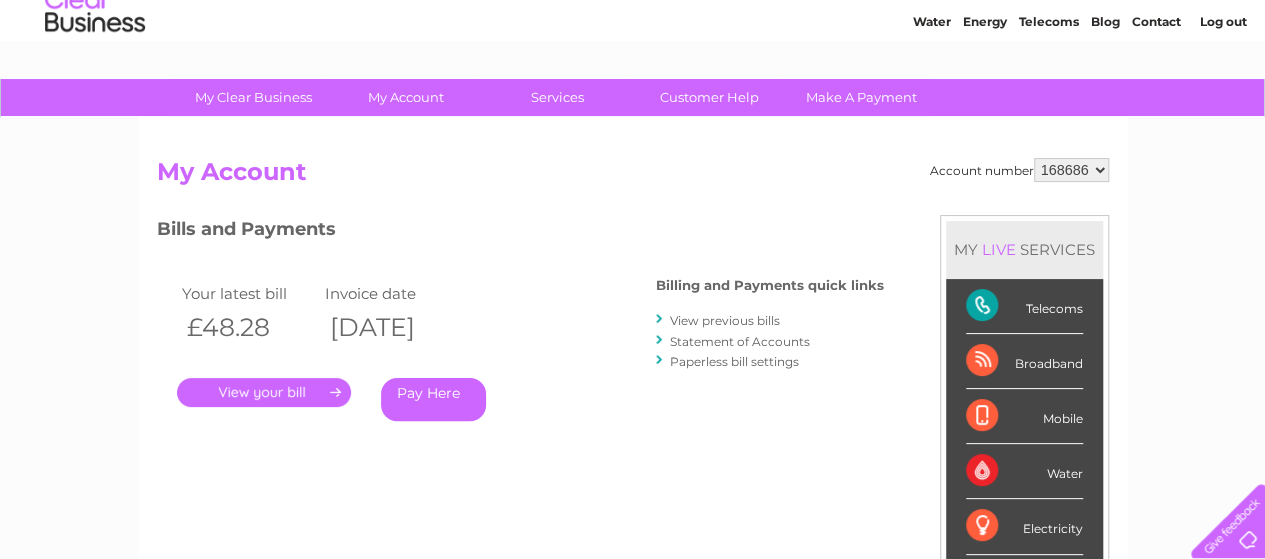 scroll, scrollTop: 100, scrollLeft: 0, axis: vertical 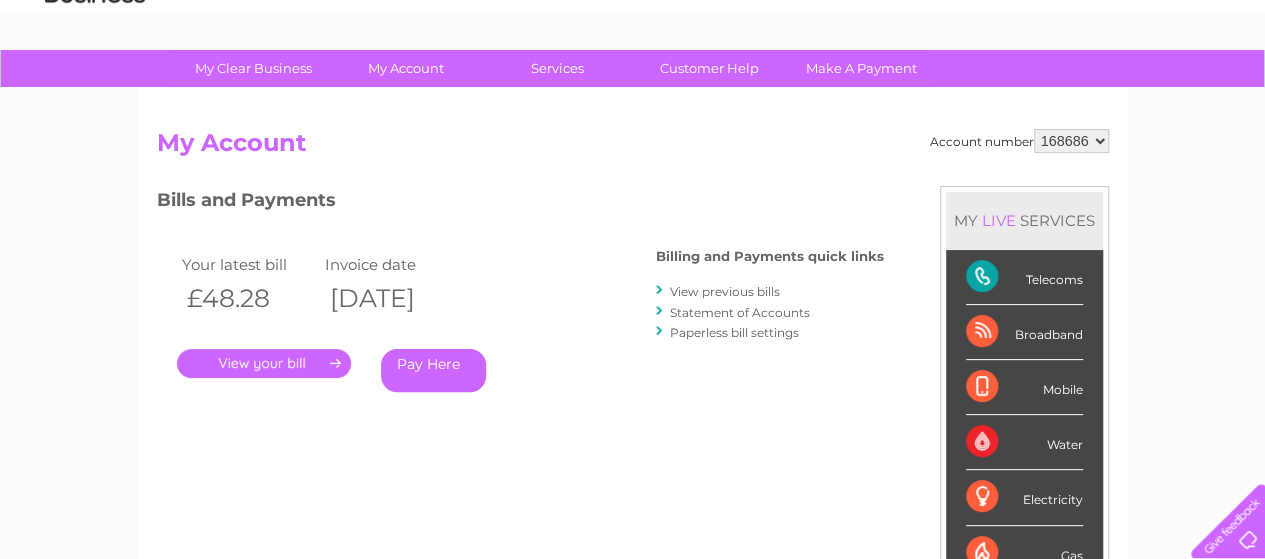 click on "." at bounding box center (264, 363) 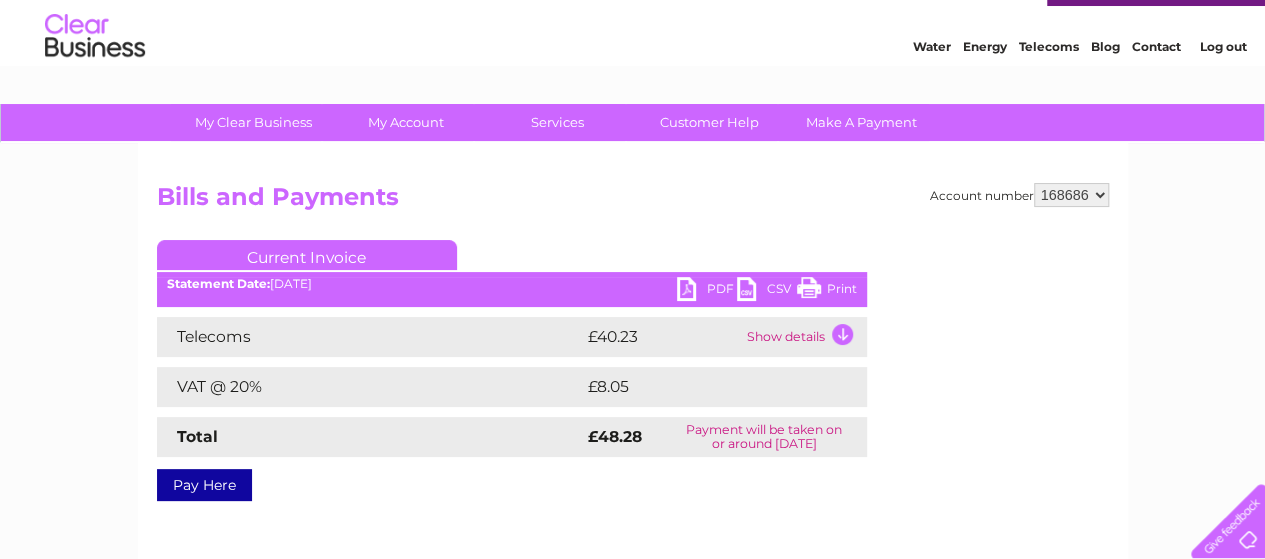 scroll, scrollTop: 0, scrollLeft: 0, axis: both 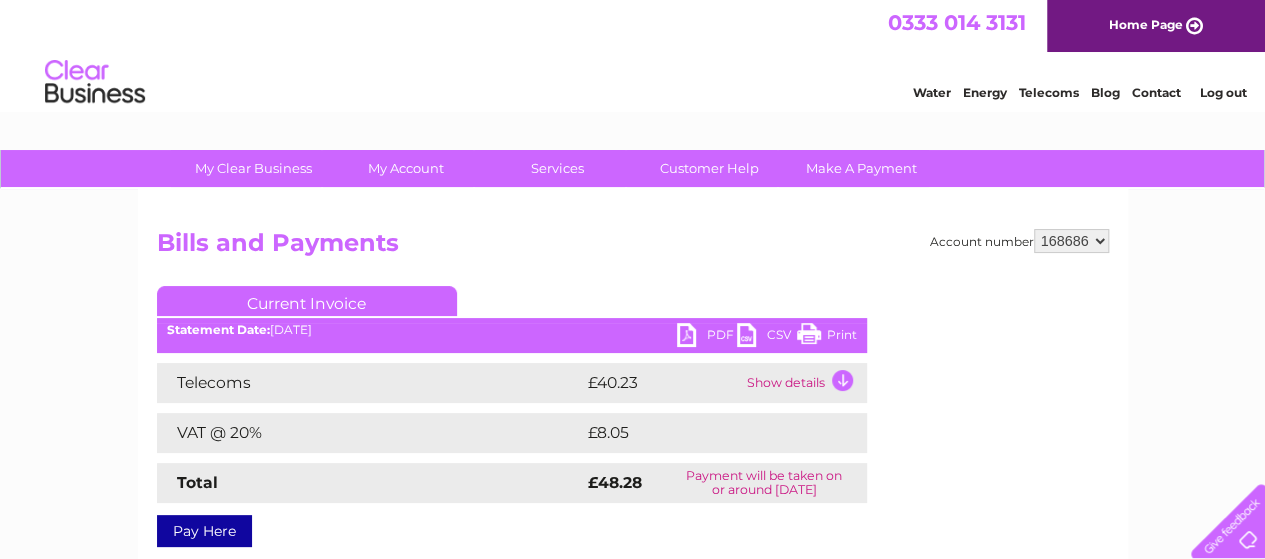 click on "PDF" at bounding box center [707, 337] 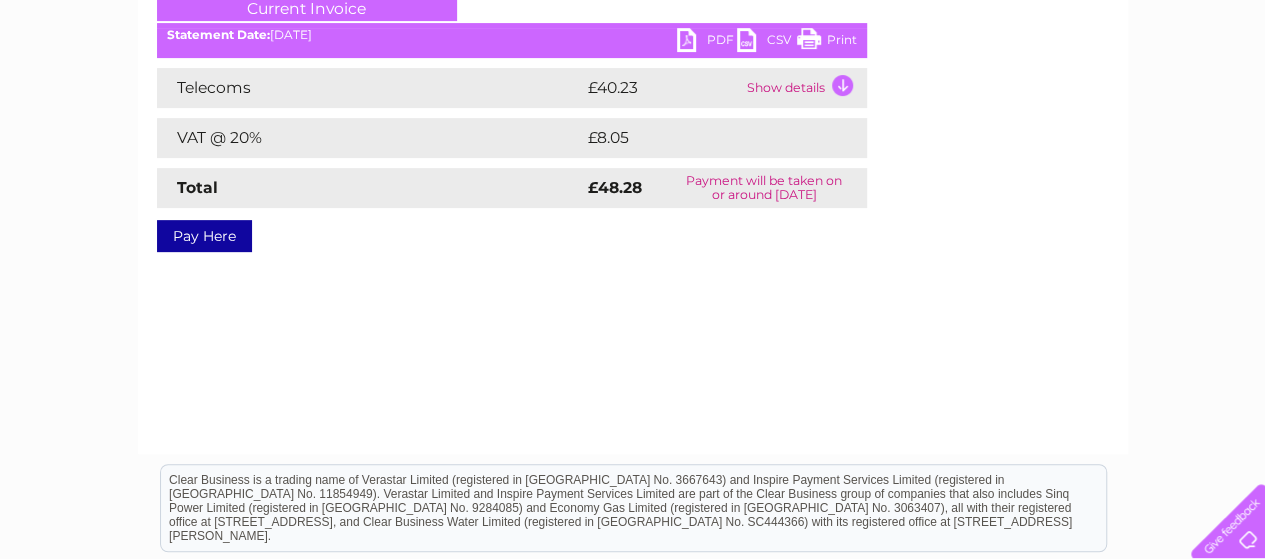 scroll, scrollTop: 400, scrollLeft: 0, axis: vertical 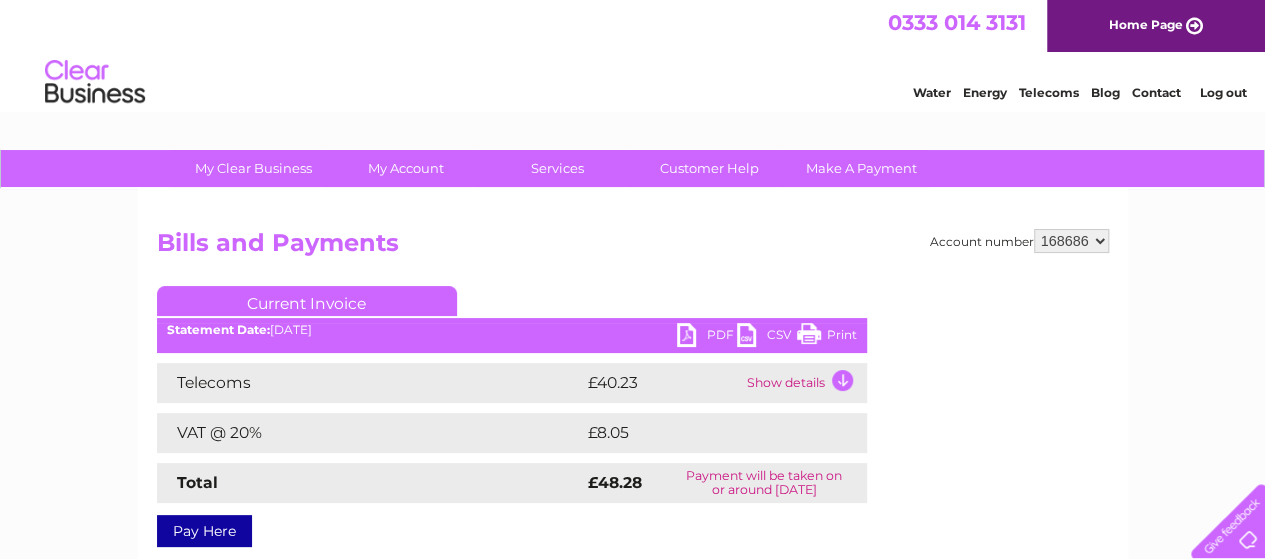 click on "Log out" at bounding box center [1222, 92] 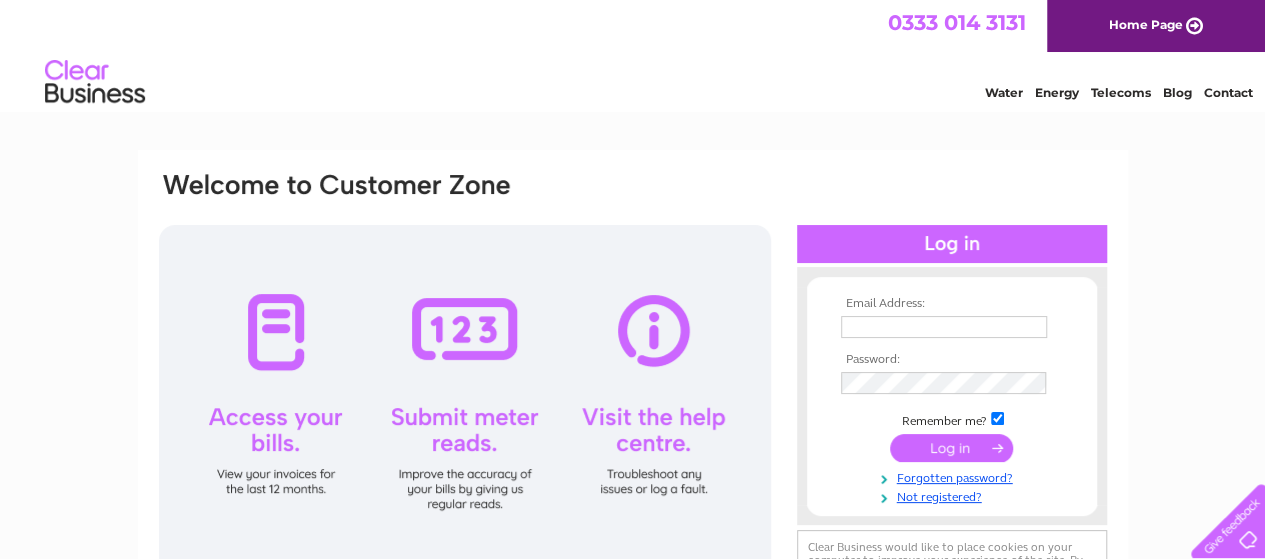 scroll, scrollTop: 0, scrollLeft: 0, axis: both 